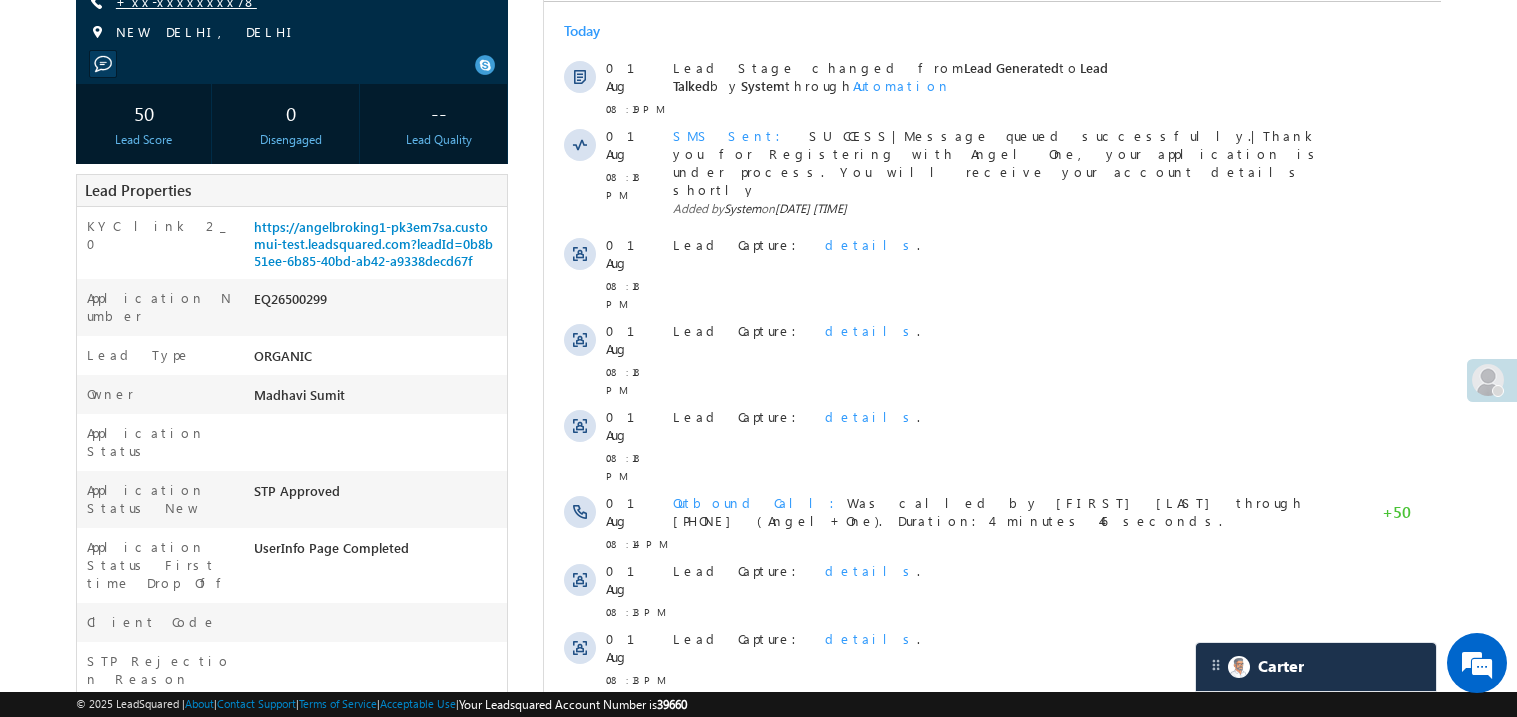 scroll, scrollTop: 279, scrollLeft: 0, axis: vertical 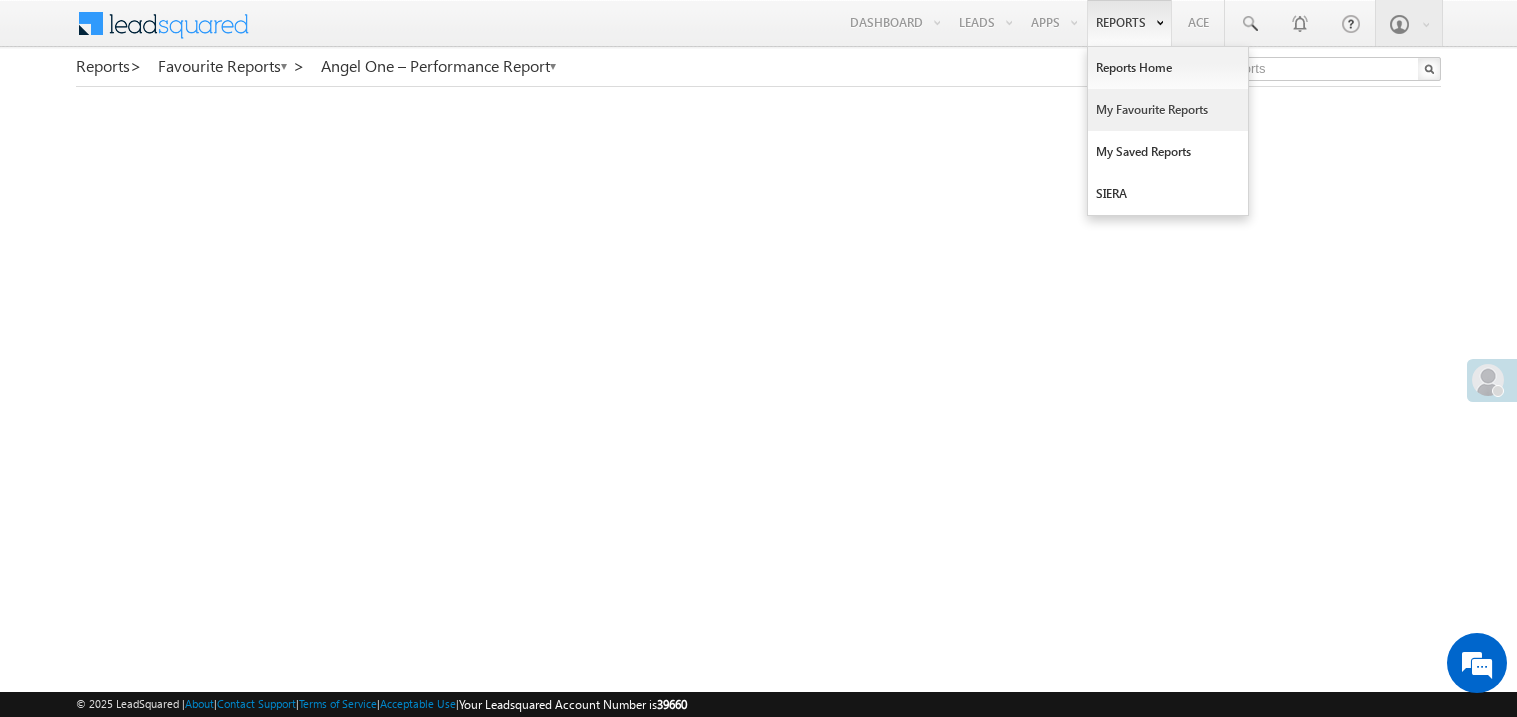 click on "My Favourite Reports" at bounding box center (1168, 110) 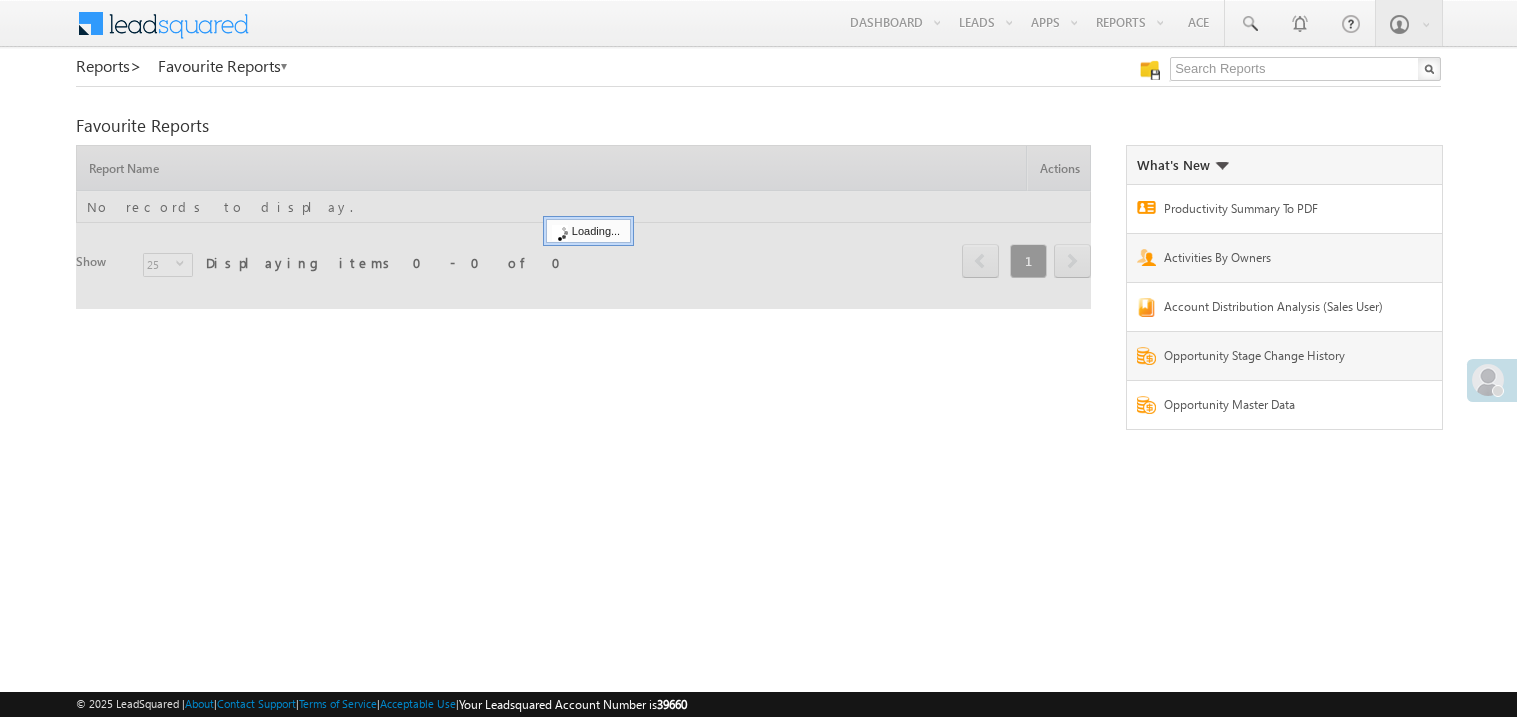 scroll, scrollTop: 0, scrollLeft: 0, axis: both 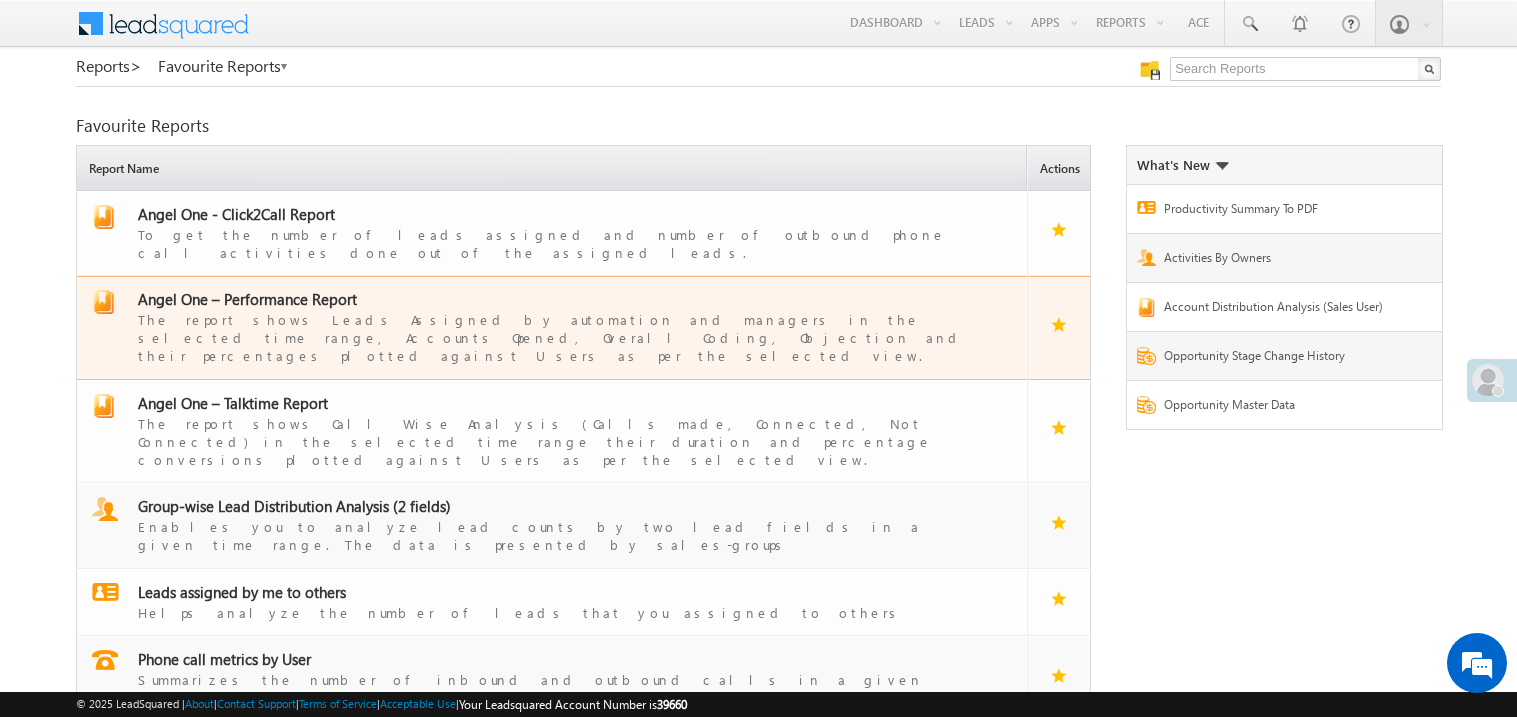 click on "Angel One – Performance Report" at bounding box center [247, 299] 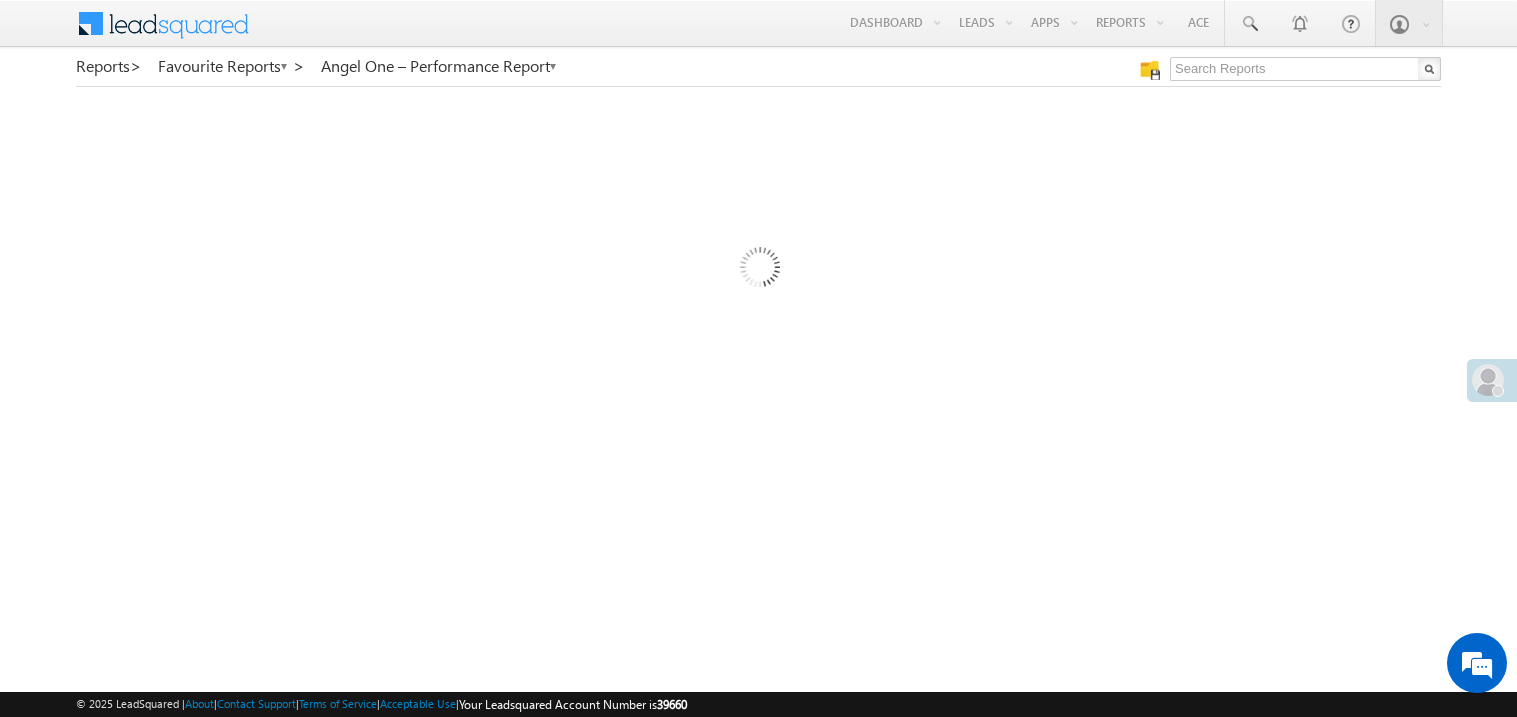 scroll, scrollTop: 0, scrollLeft: 0, axis: both 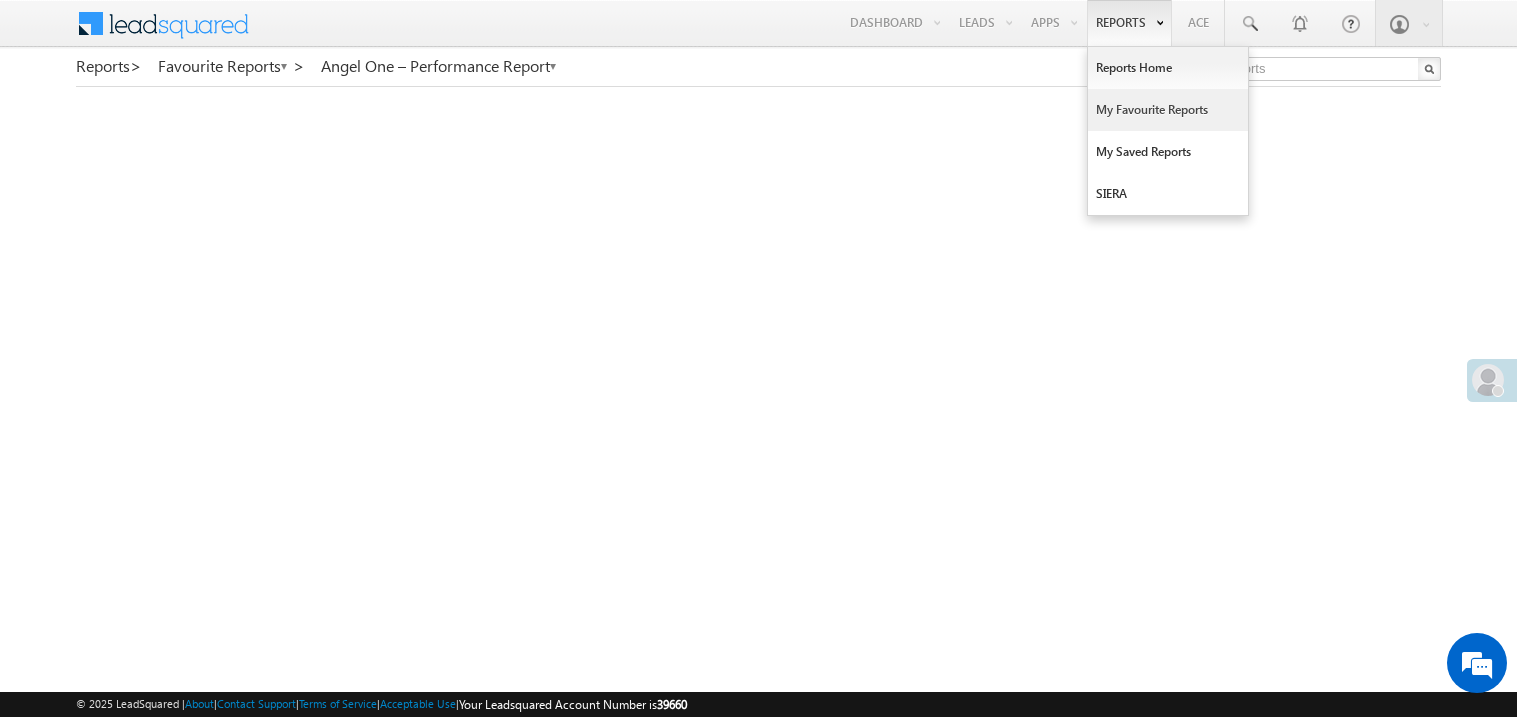 click on "My Favourite Reports" at bounding box center [1168, 110] 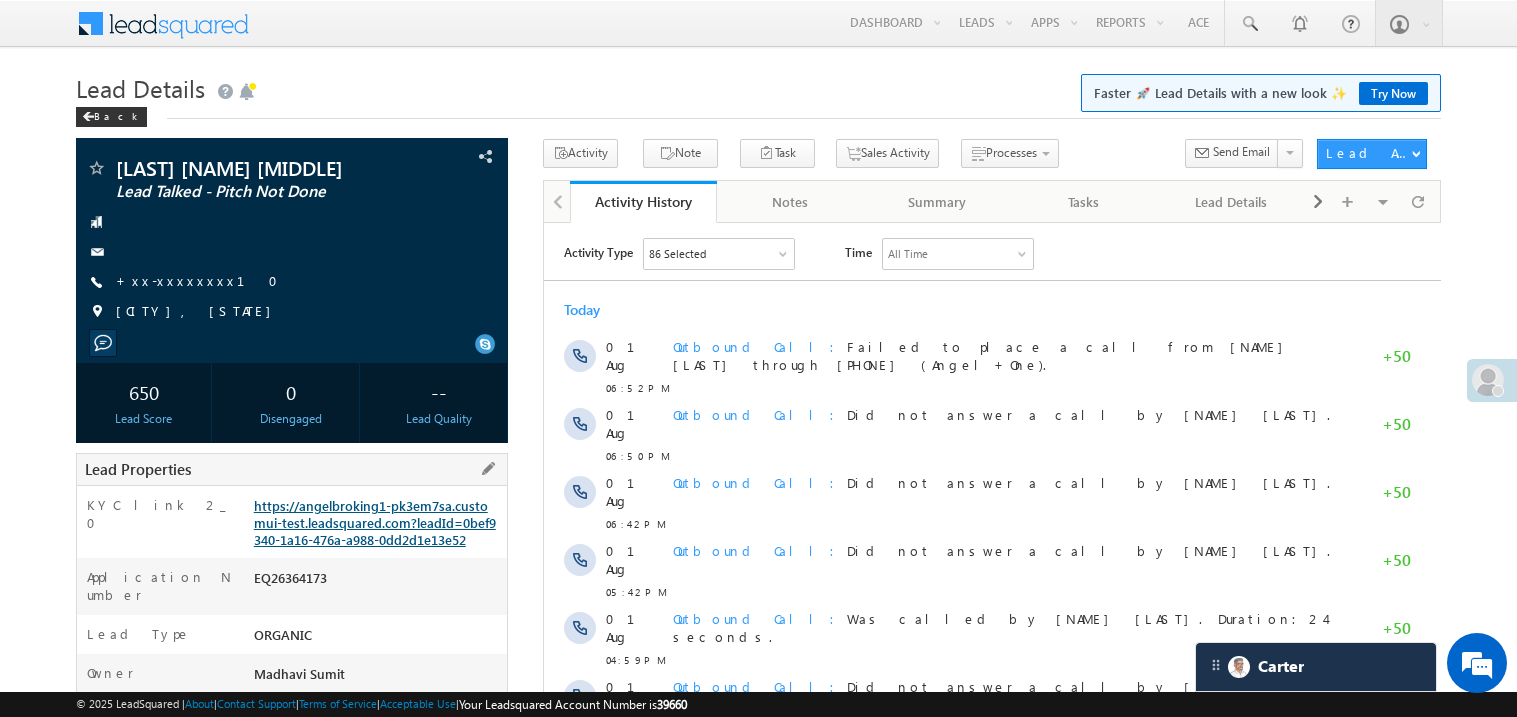scroll, scrollTop: 0, scrollLeft: 0, axis: both 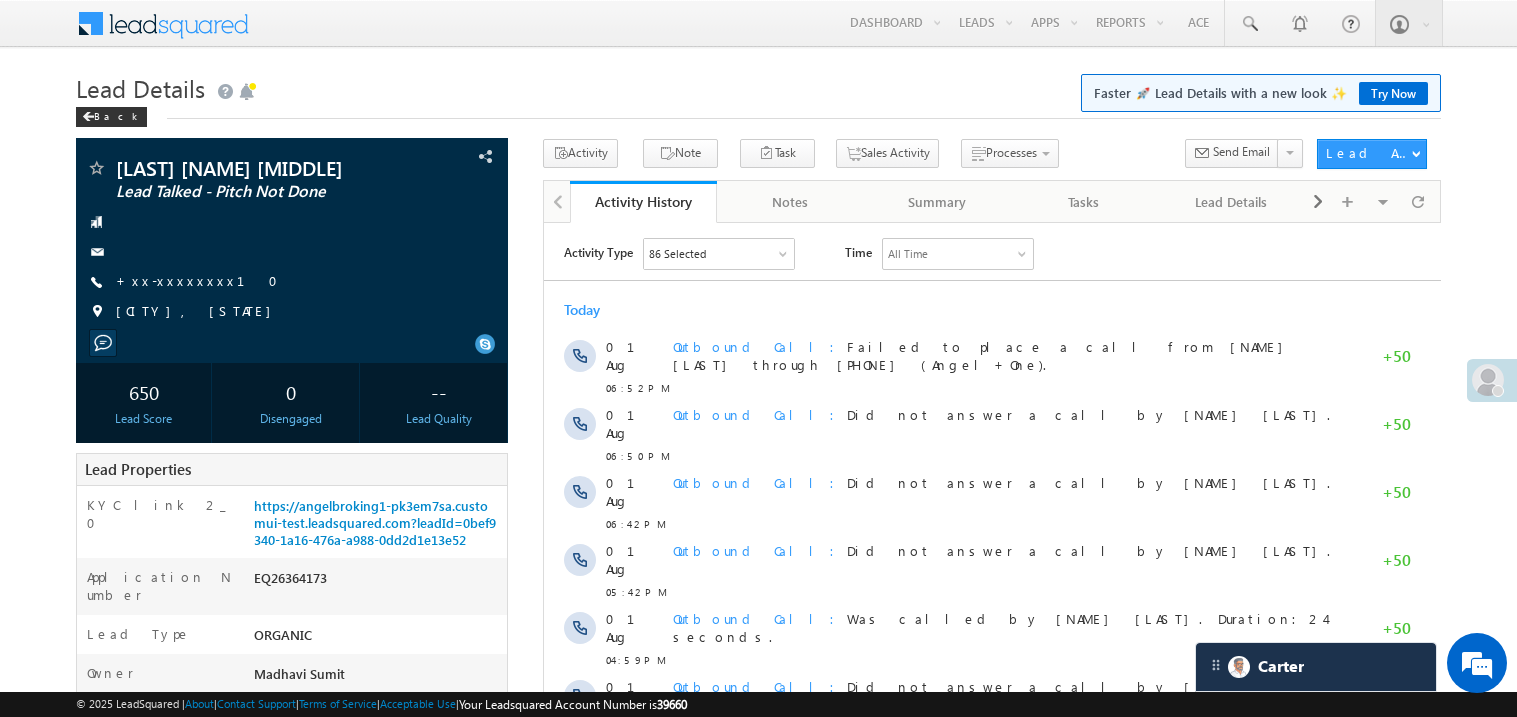 click on "Lead Details Faster 🚀 Lead Details with a new look ✨ Try Now" at bounding box center [758, 86] 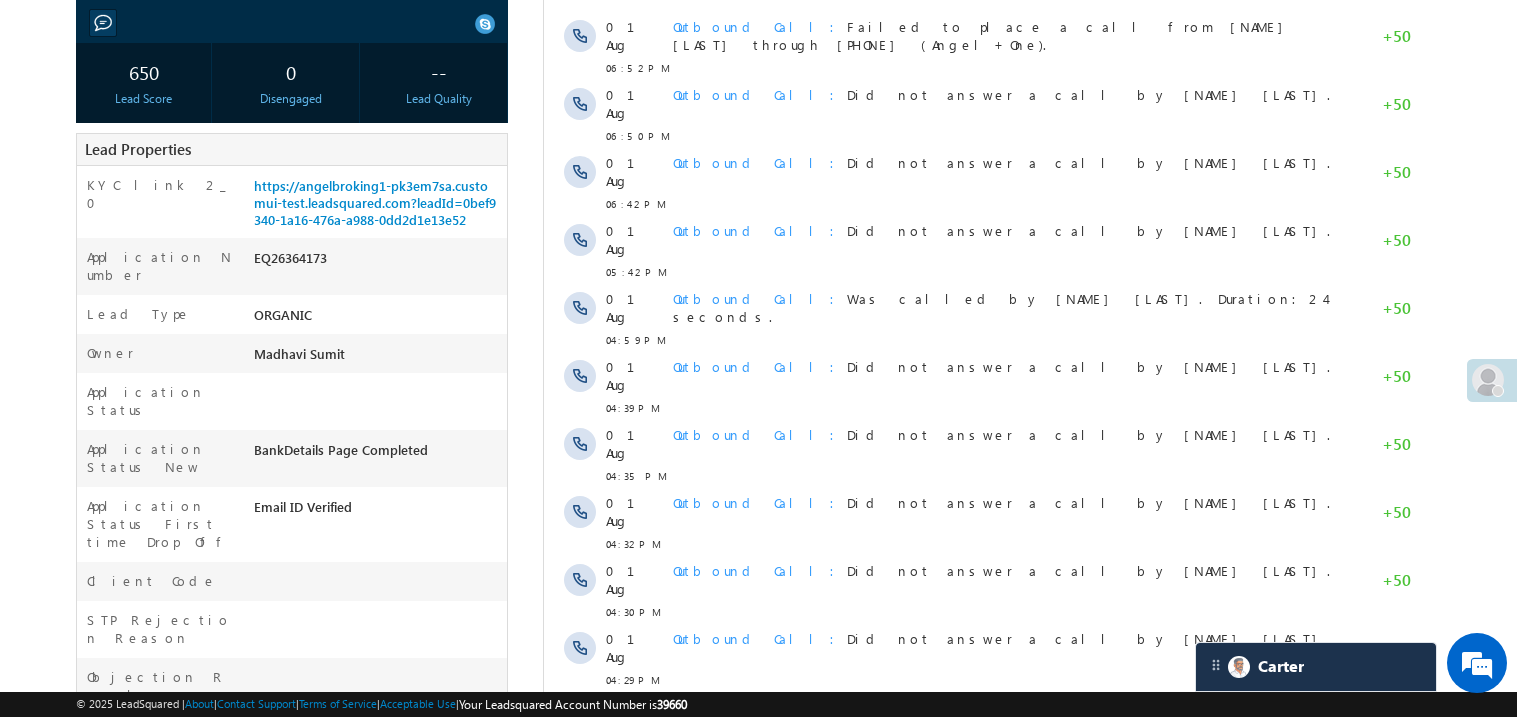 scroll, scrollTop: 359, scrollLeft: 0, axis: vertical 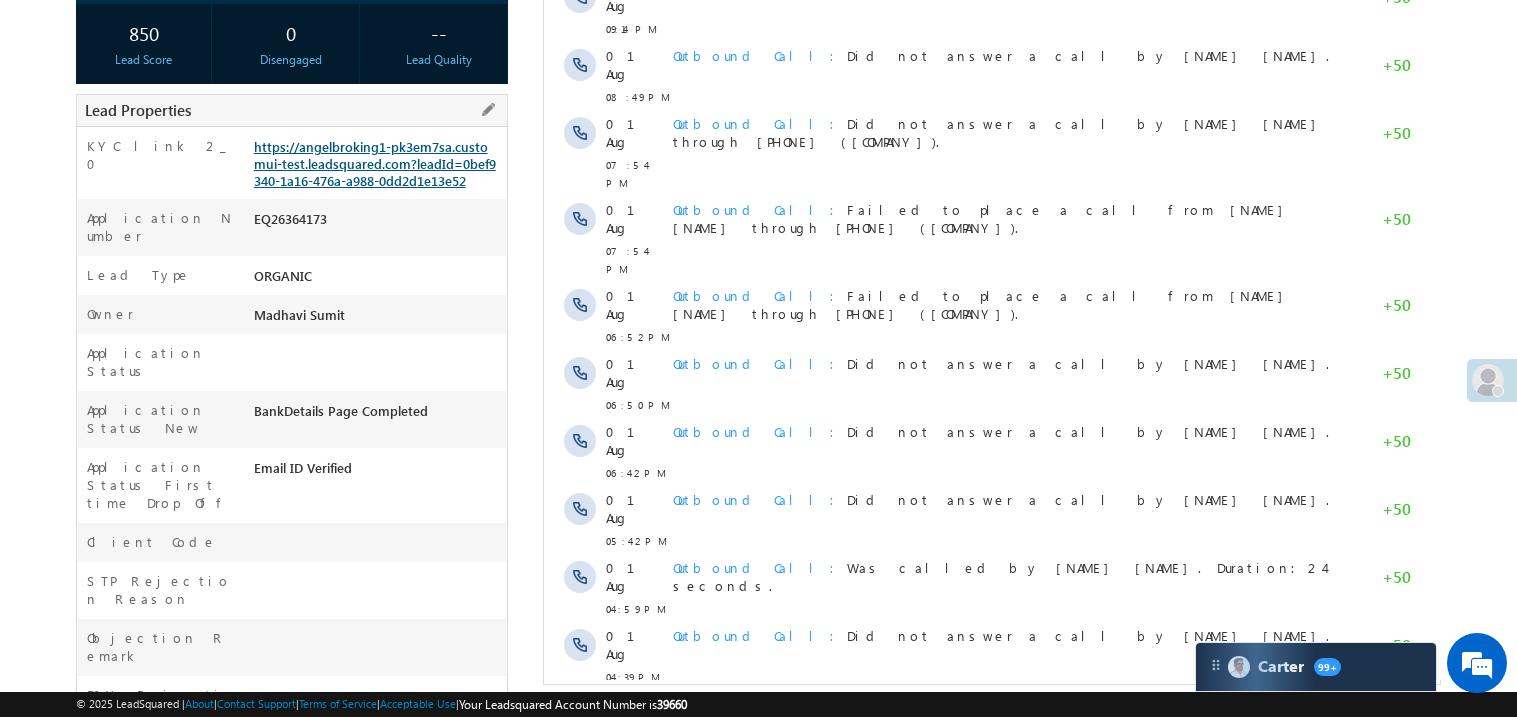 click on "https://angelbroking1-pk3em7sa.customui-test.leadsquared.com?leadId=0bef9340-1a16-476a-a988-0dd2d1e13e52" at bounding box center (375, 163) 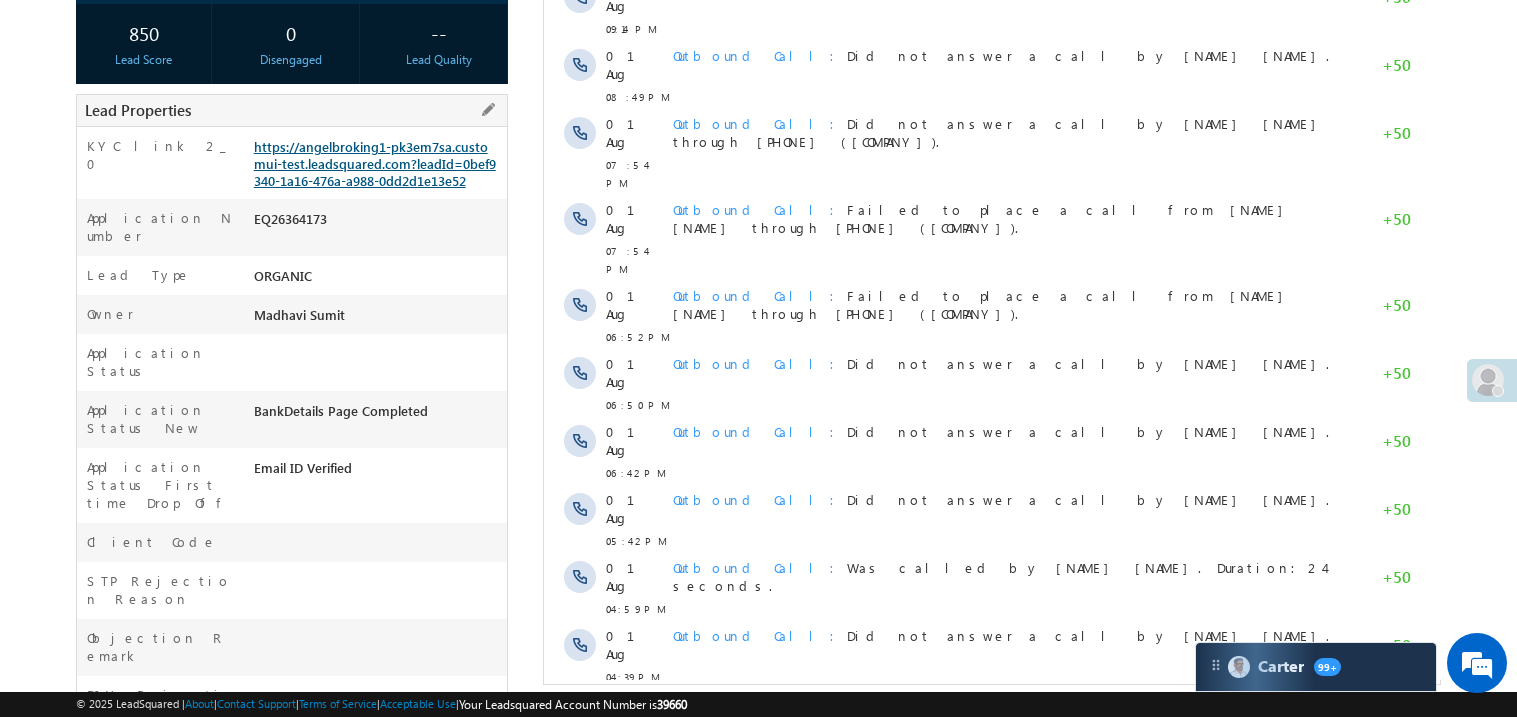 click on "https://angelbroking1-pk3em7sa.customui-test.leadsquared.com?leadId=0bef9340-1a16-476a-a988-0dd2d1e13e52" at bounding box center (375, 163) 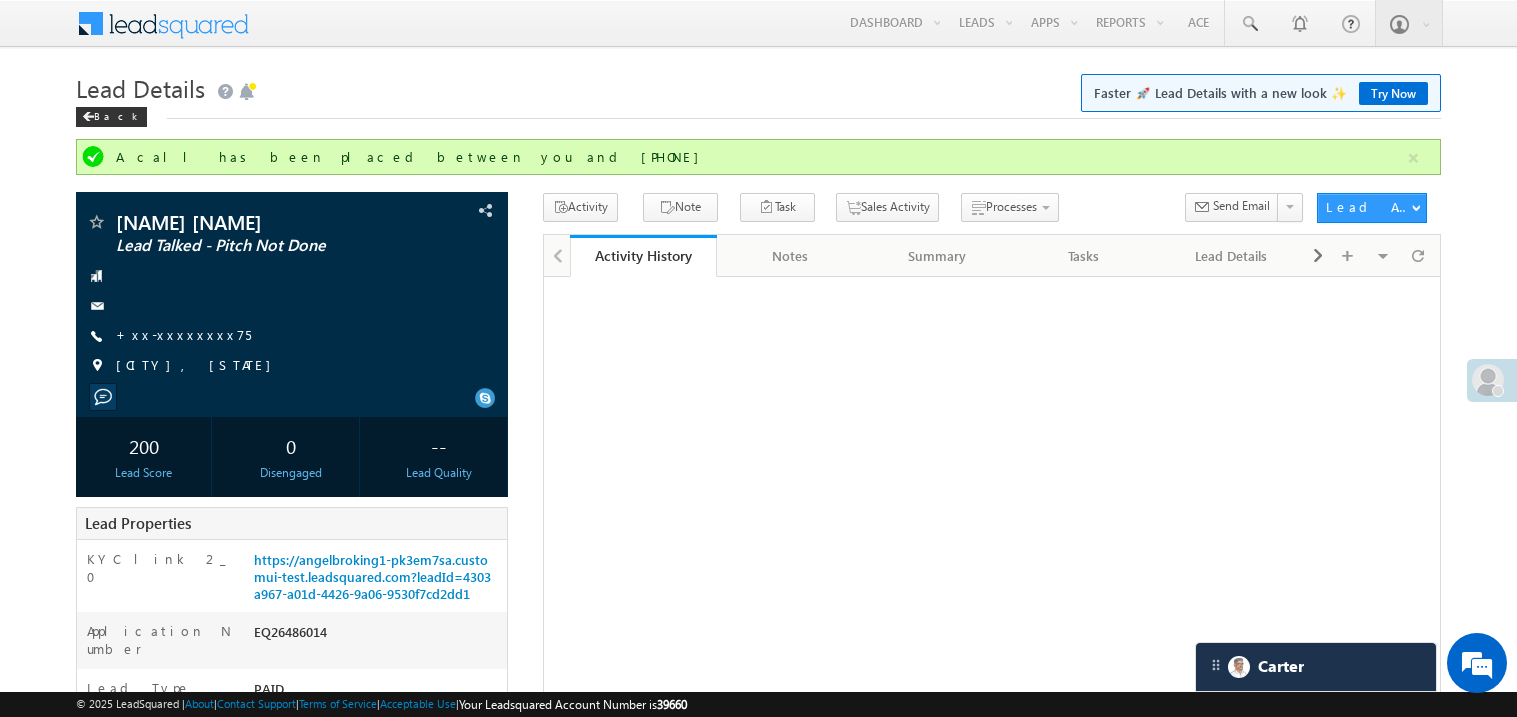 click on "https://angelbroking1-pk3em7sa.customui-test.leadsquared.com?leadId=4303a967-a01d-4426-9a06-9530f7cd2dd1" at bounding box center [372, 576] 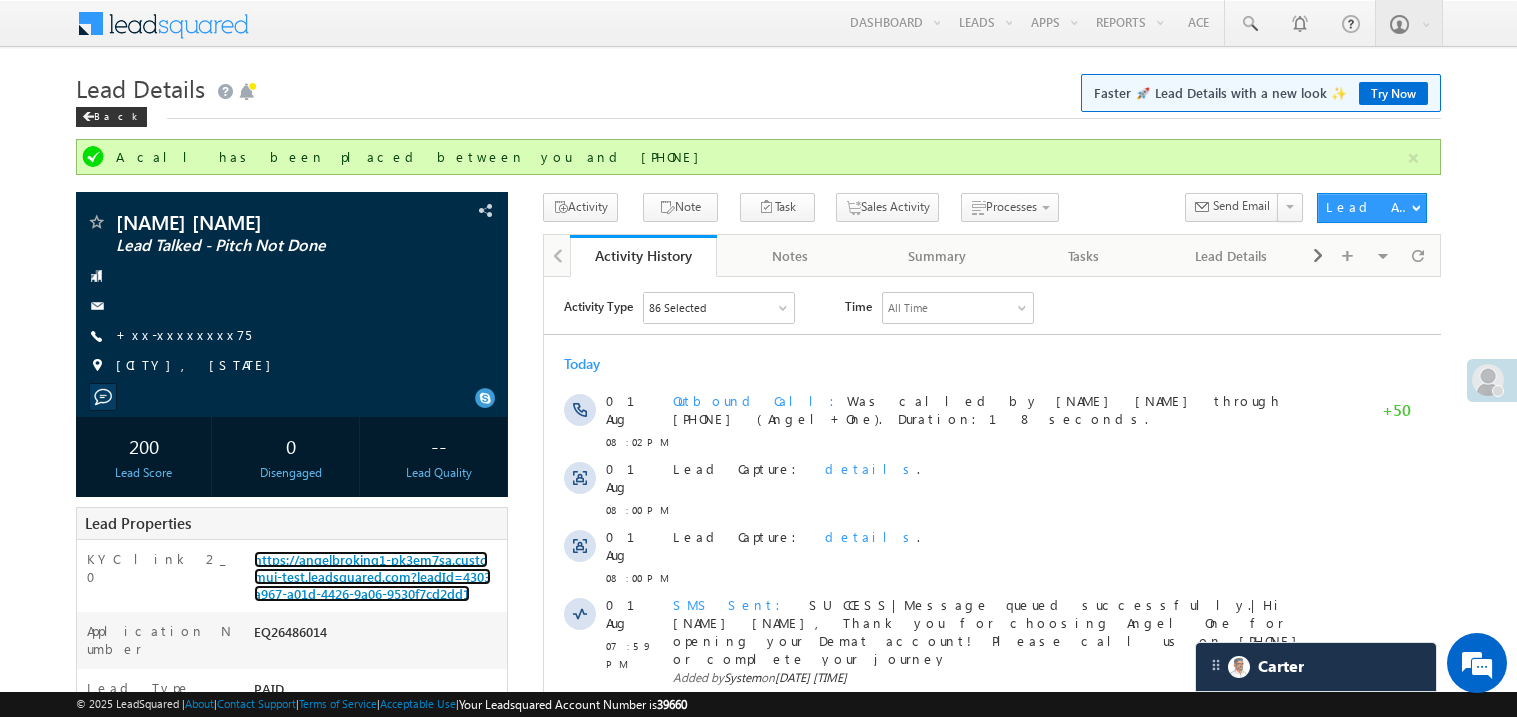 scroll, scrollTop: 0, scrollLeft: 0, axis: both 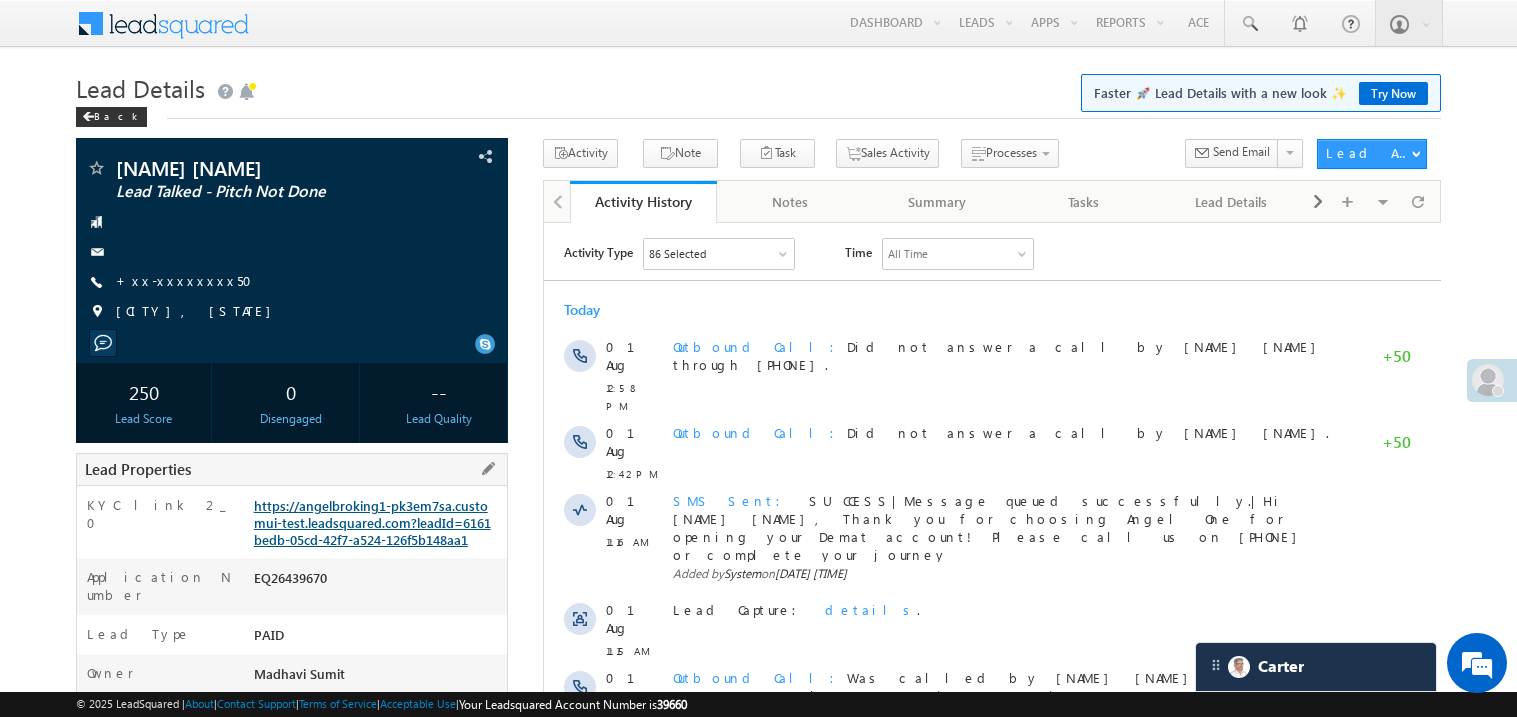 click on "https://angelbroking1-pk3em7sa.customui-test.leadsquared.com?leadId=6161bedb-05cd-42f7-a524-126f5b148aa1" at bounding box center (372, 522) 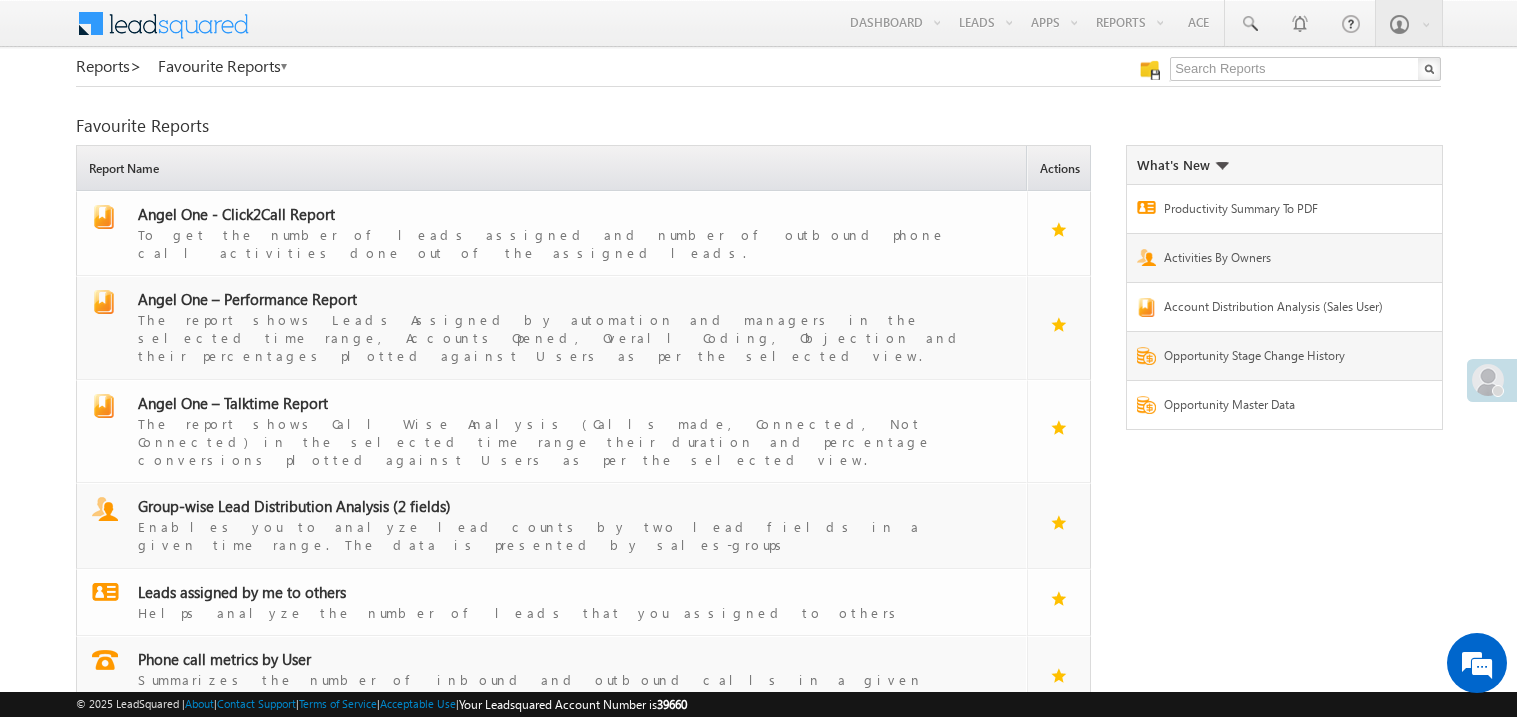 scroll, scrollTop: 0, scrollLeft: 0, axis: both 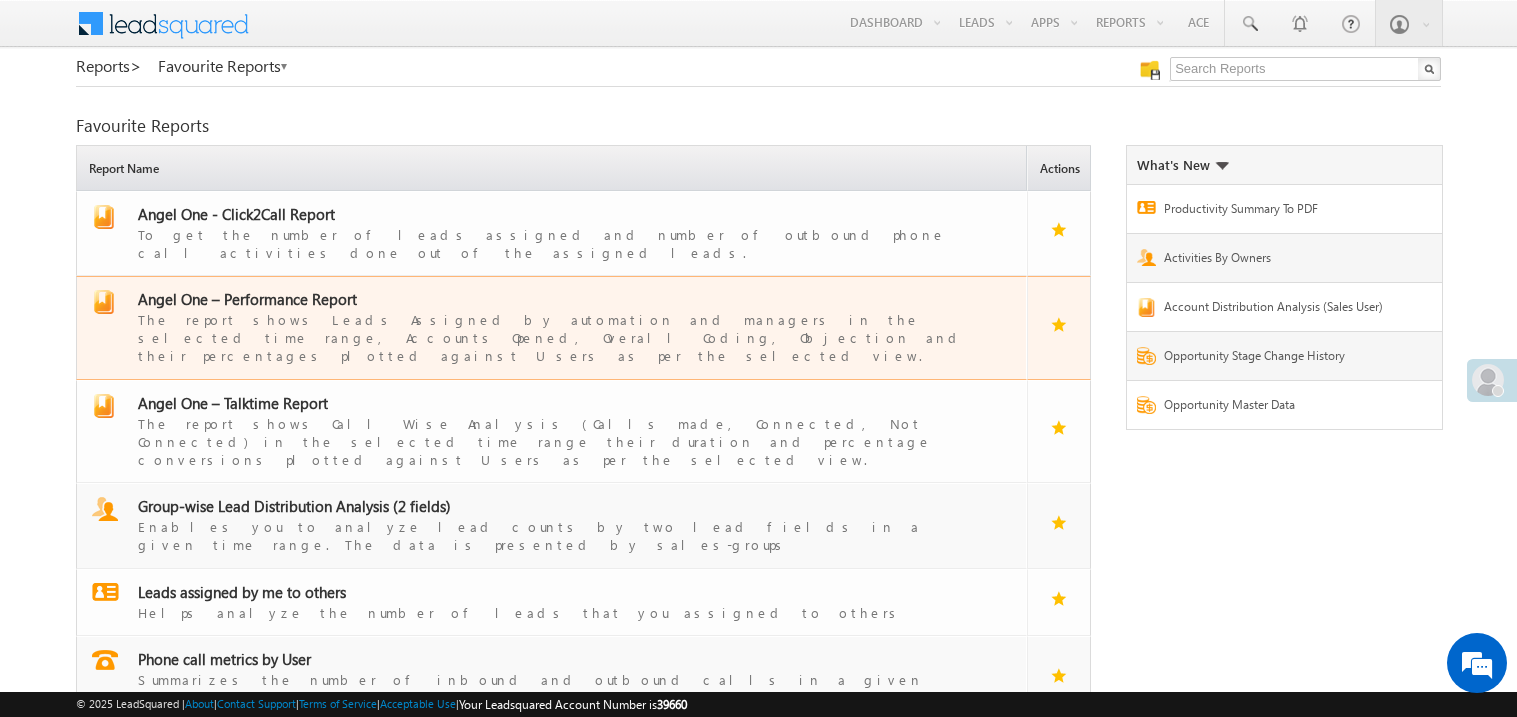 click on "Angel One – Performance Report" at bounding box center (247, 299) 